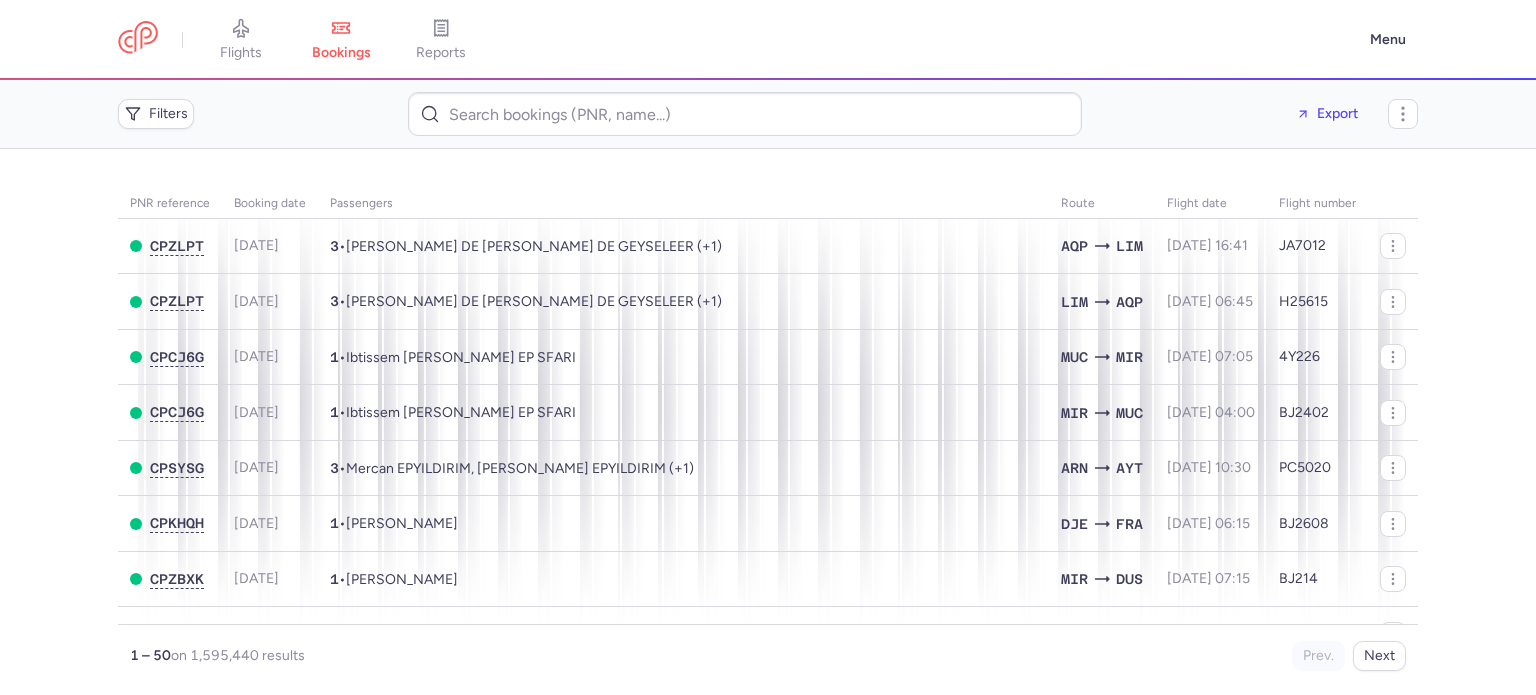 scroll, scrollTop: 0, scrollLeft: 0, axis: both 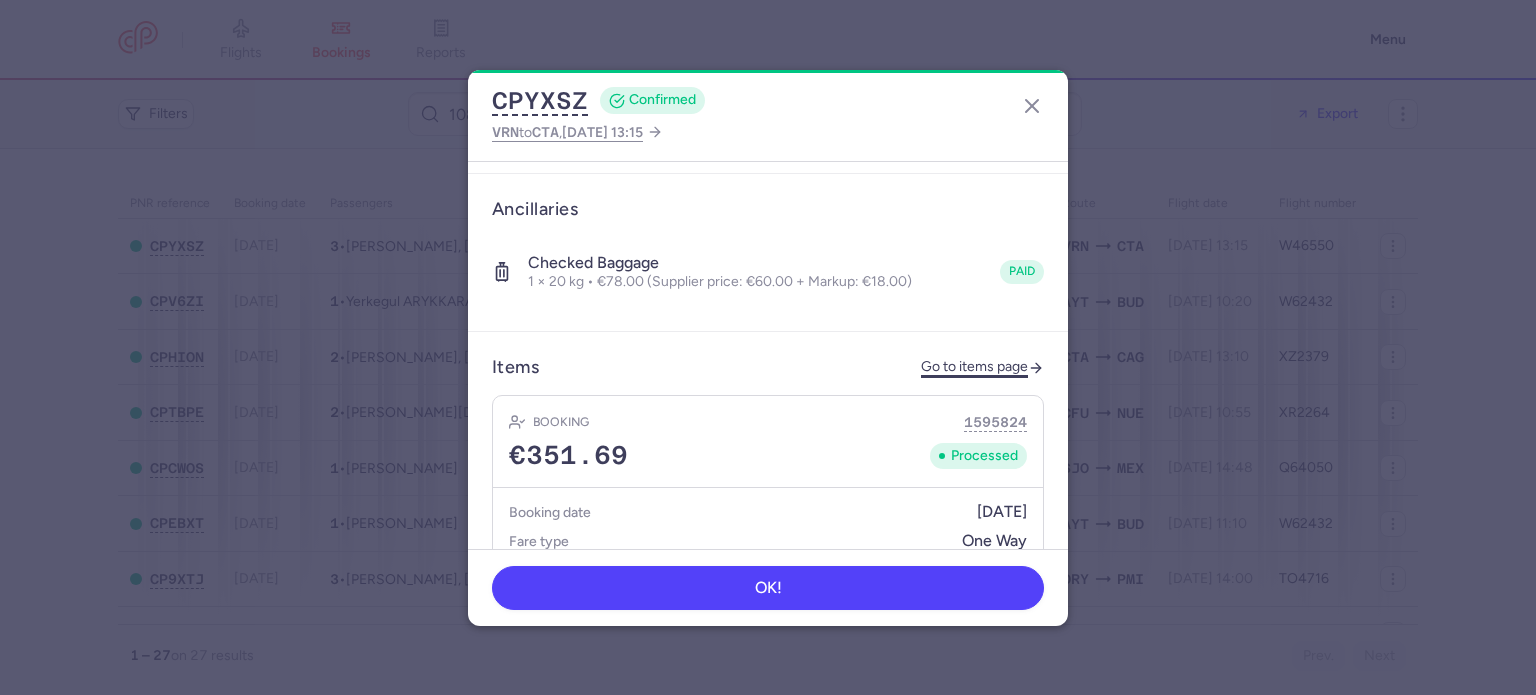 click on "Go to items page" 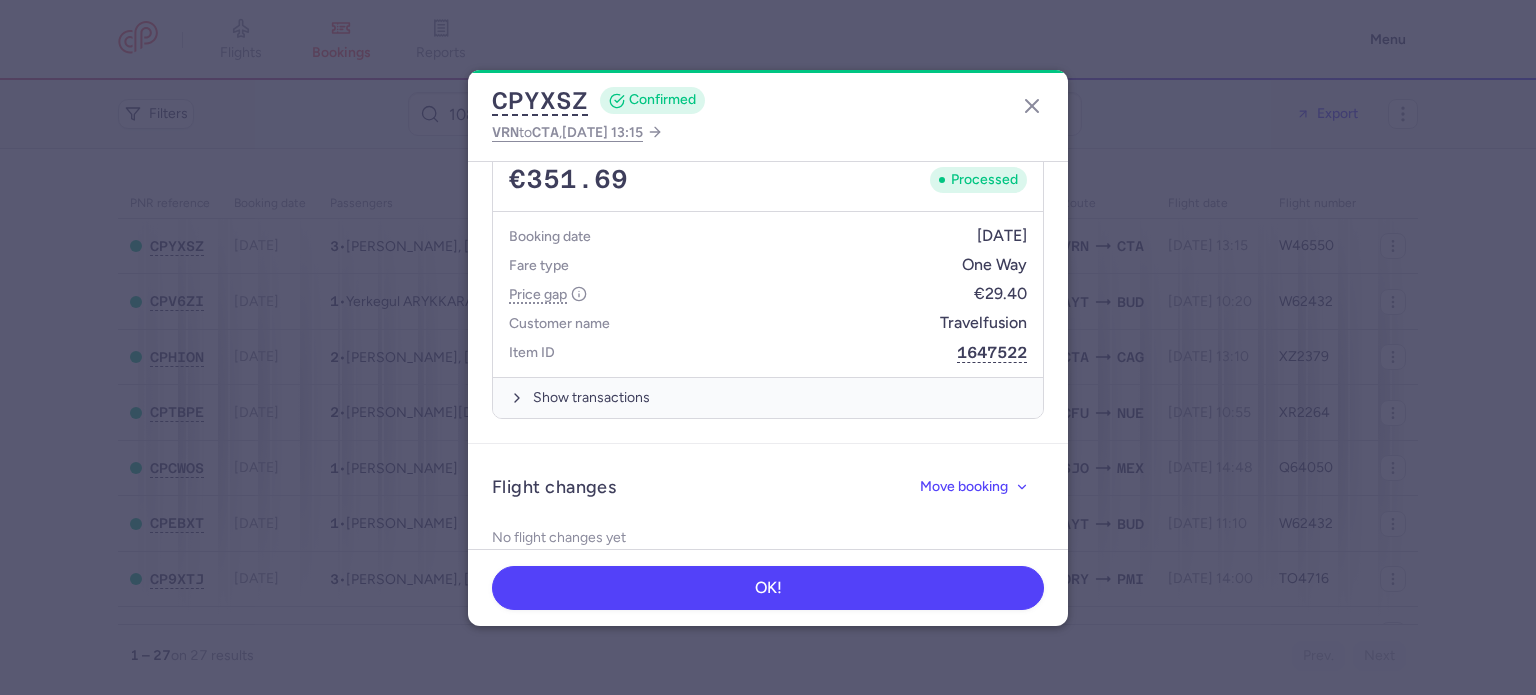 scroll, scrollTop: 1347, scrollLeft: 0, axis: vertical 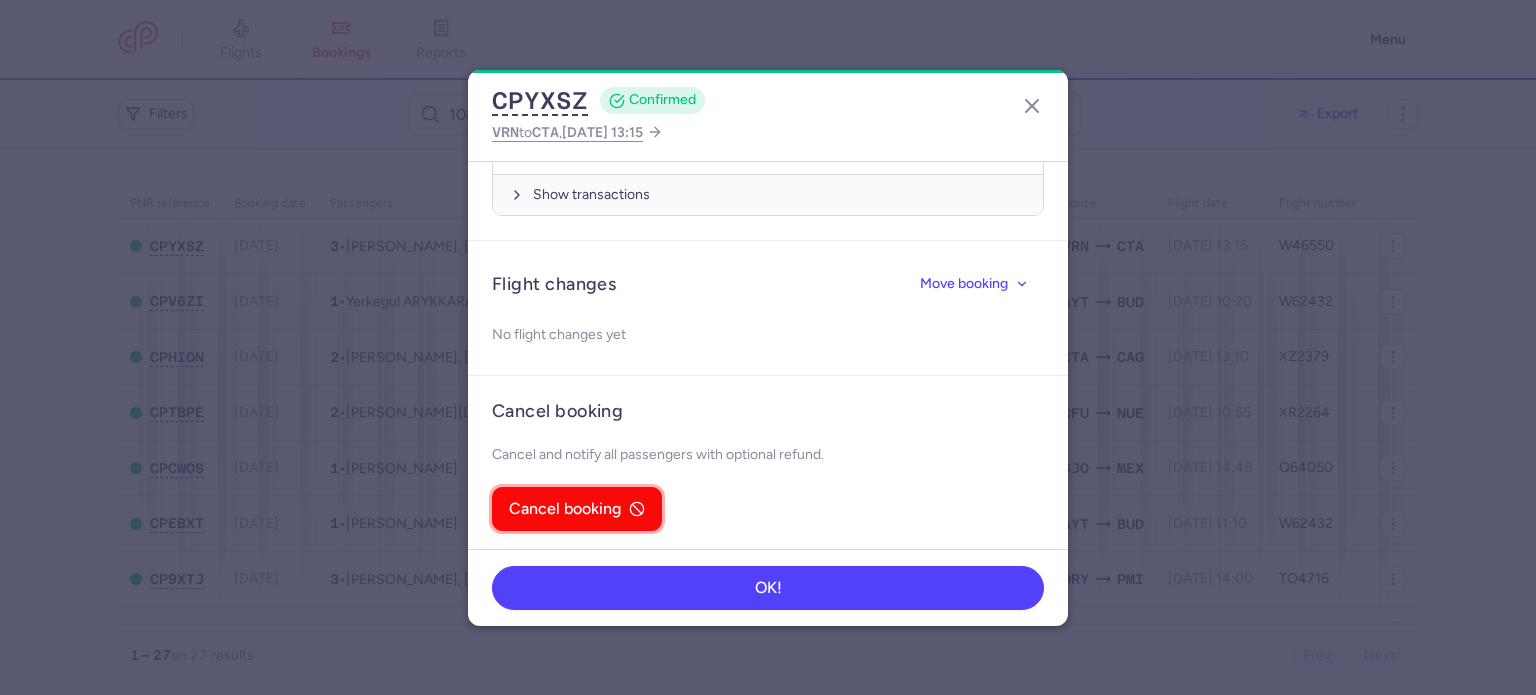 click on "Cancel booking" at bounding box center [565, 509] 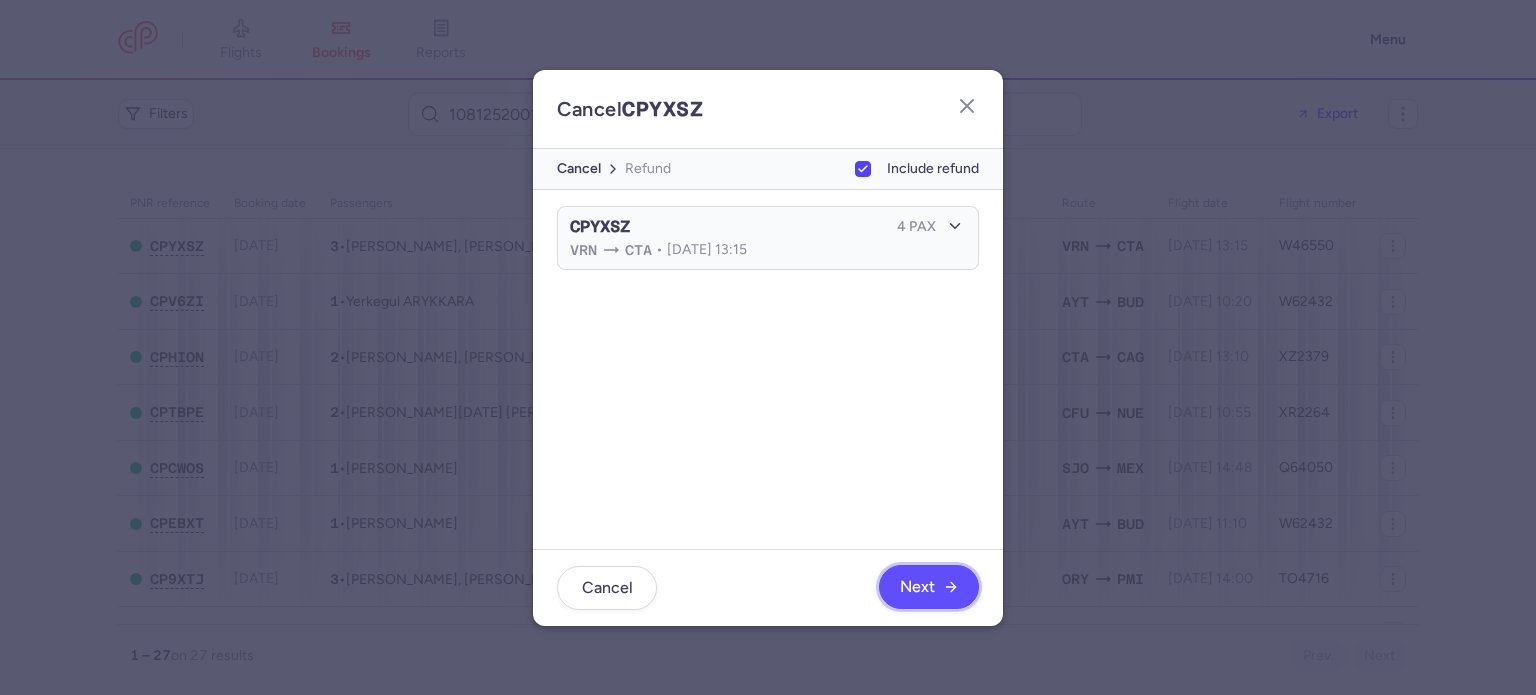 click on "Next" 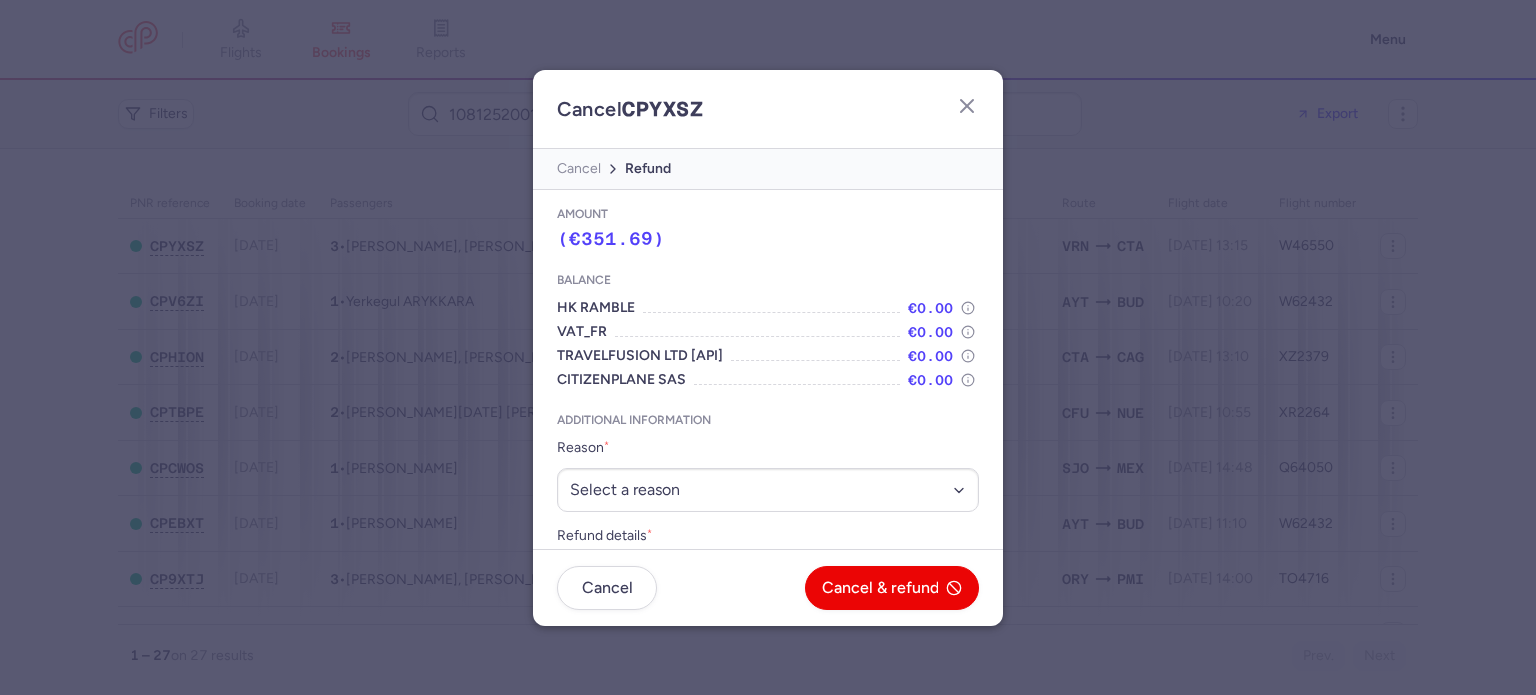 scroll, scrollTop: 66, scrollLeft: 0, axis: vertical 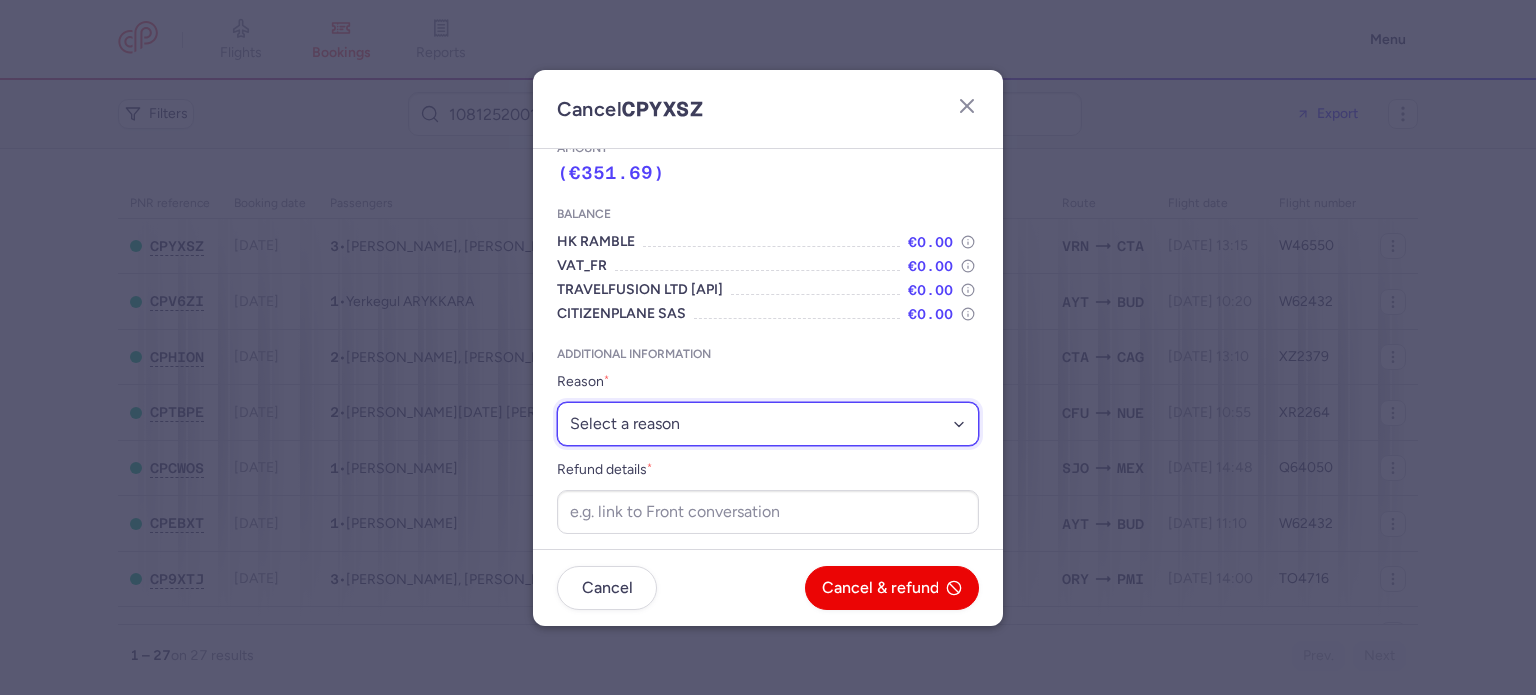 click on "Select a reason ⛔️ Unconfirmed booking ❌ Flight canceled 🙅 Schedule change not accepted" at bounding box center (768, 424) 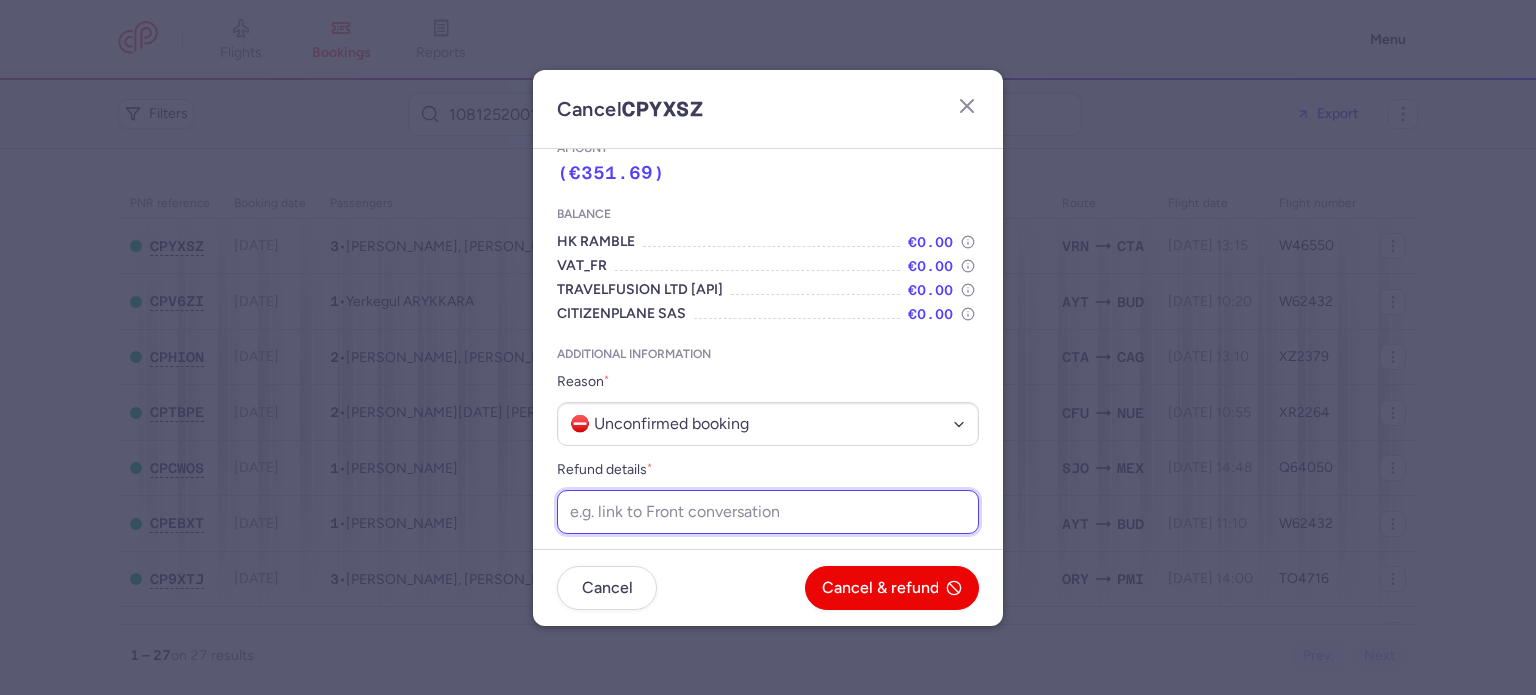 paste on "https://app.frontapp.com/open/cnv_ez4ixfm?key=VcYV-L06jpmT05OcuUgeUNOmmwVbhc7a" 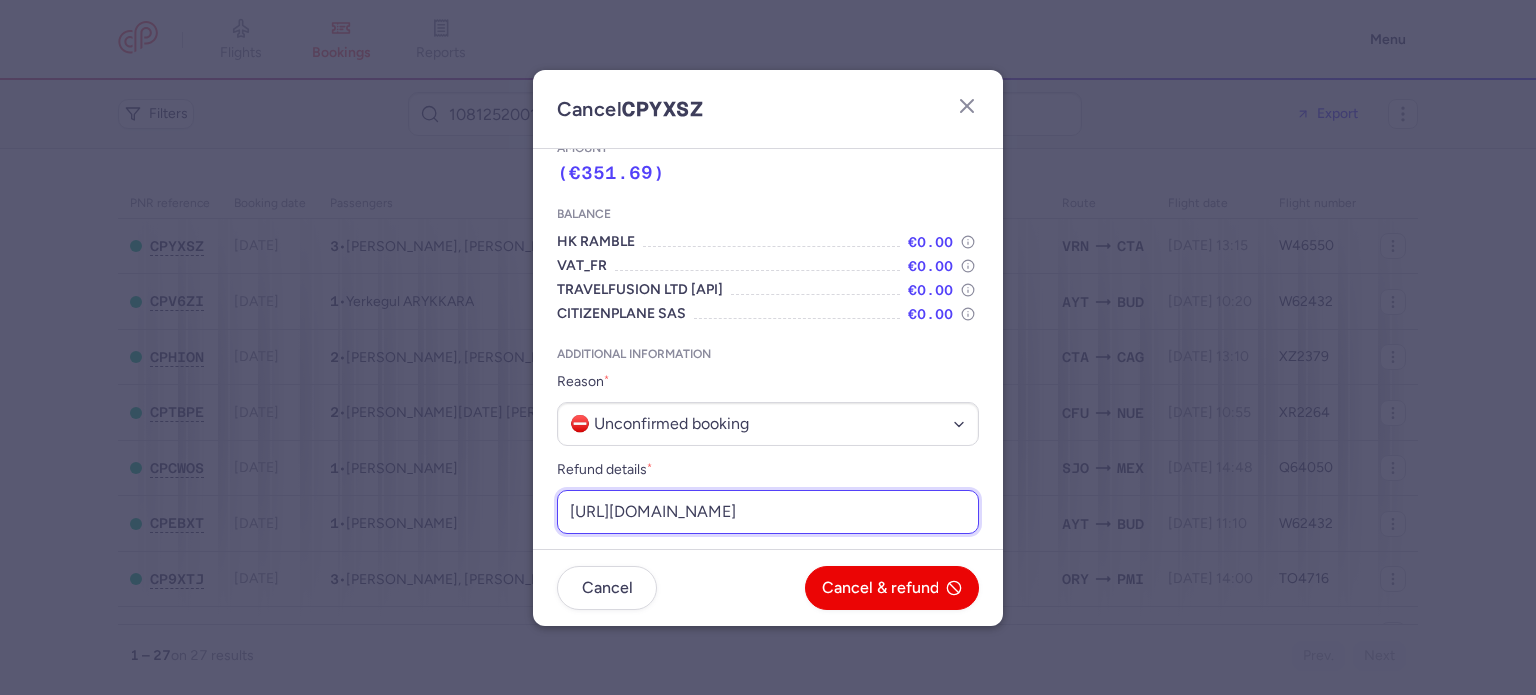click on "https://app.frontapp.com/open/cnv_ez4ixfm?key=VcYV-L06jpmT05OcuUgeUNOmmwVbhc7a" at bounding box center (768, 512) 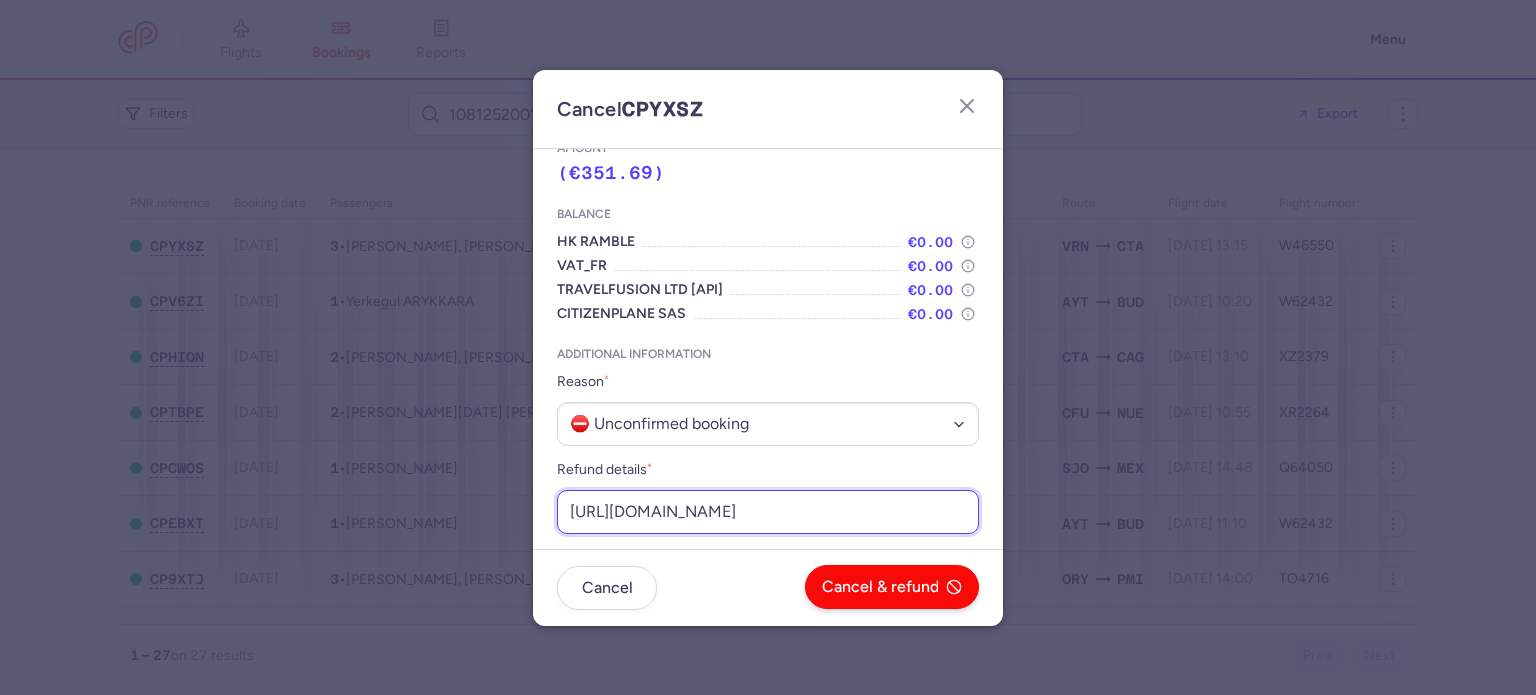 type on "https://app.frontapp.com/open/cnv_ez4ixfm?key=VcYV-L06jpmT05OcuUgeUNOmmwVbhc7a" 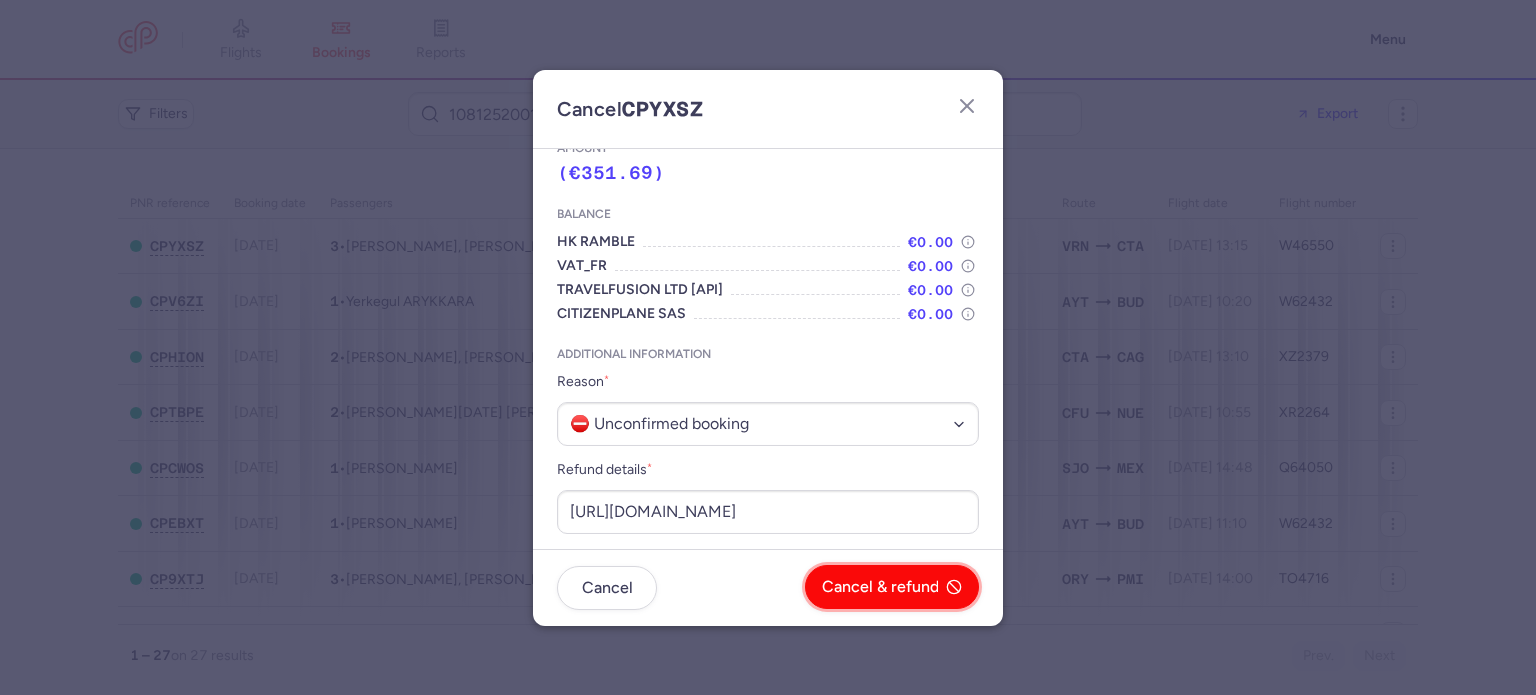 scroll, scrollTop: 0, scrollLeft: 0, axis: both 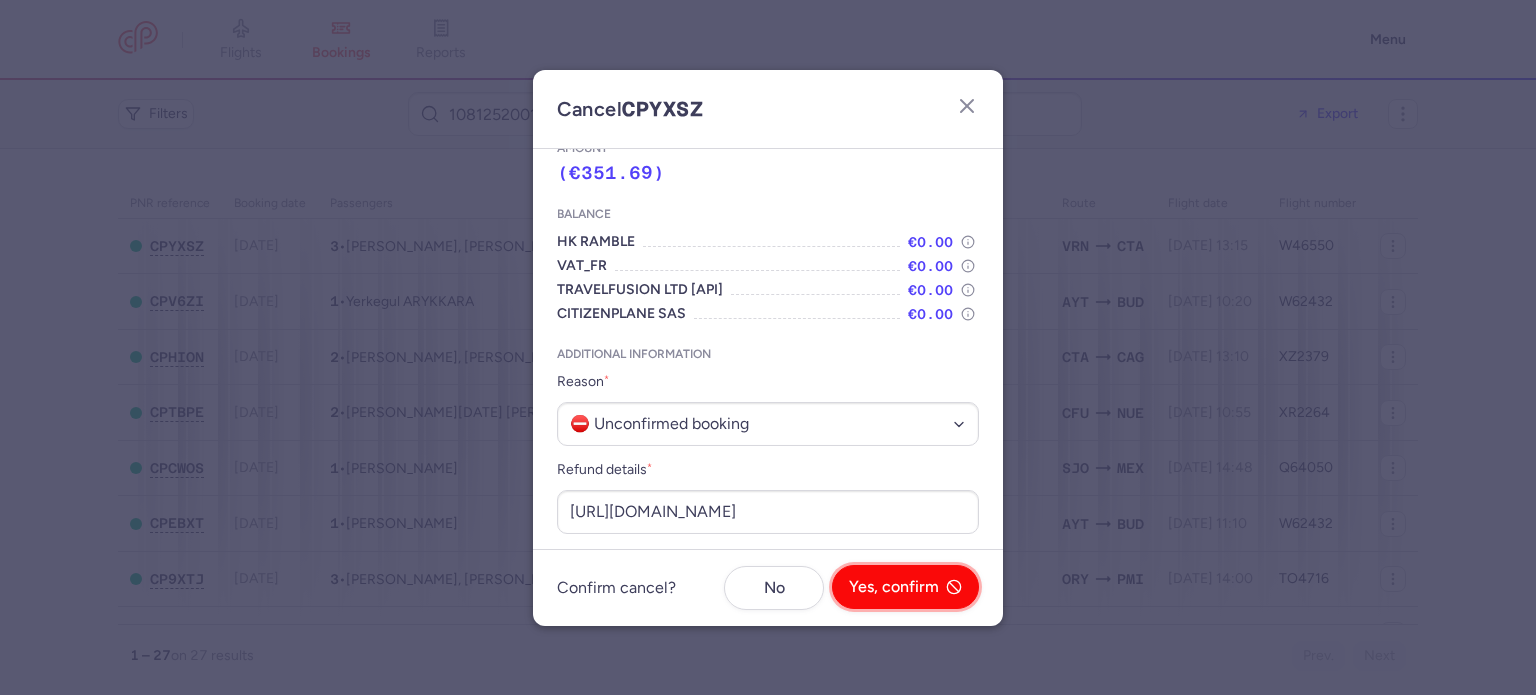 click on "Yes, confirm" 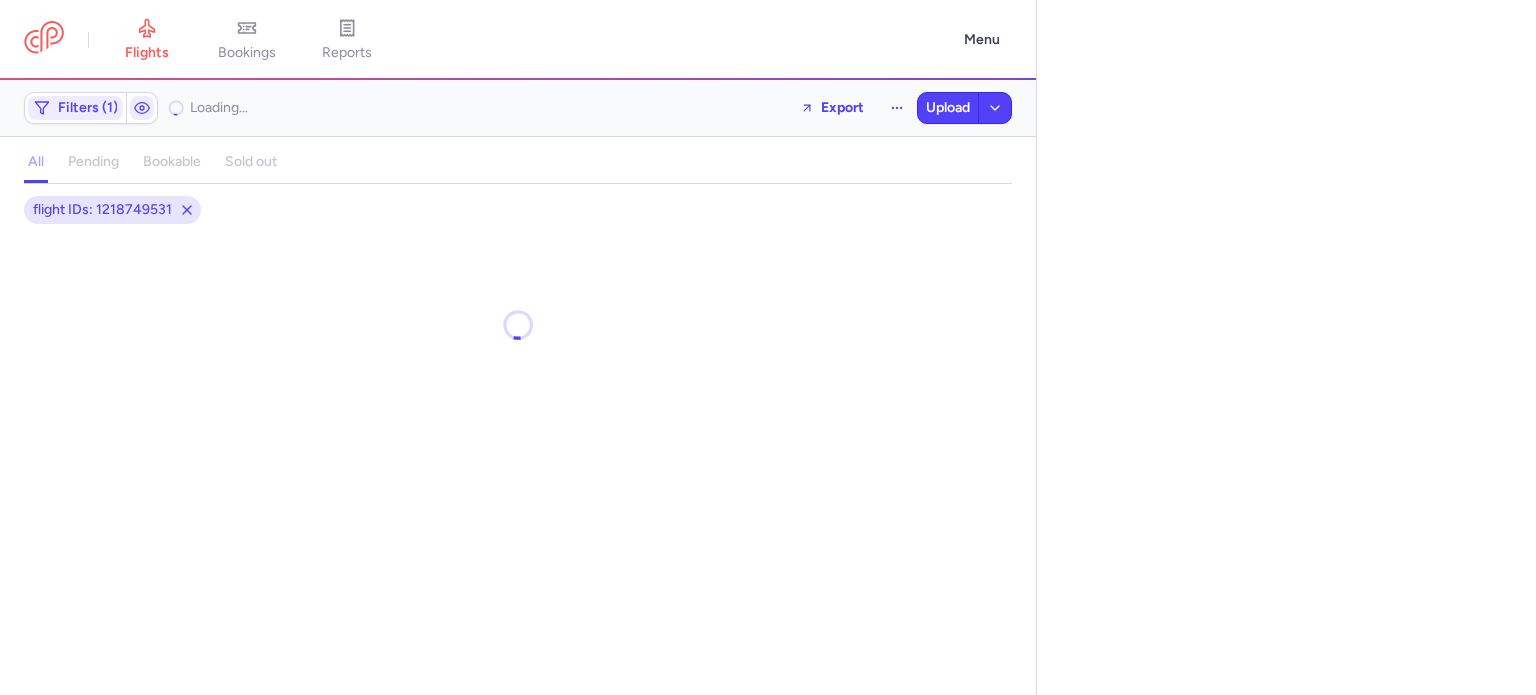 scroll, scrollTop: 0, scrollLeft: 0, axis: both 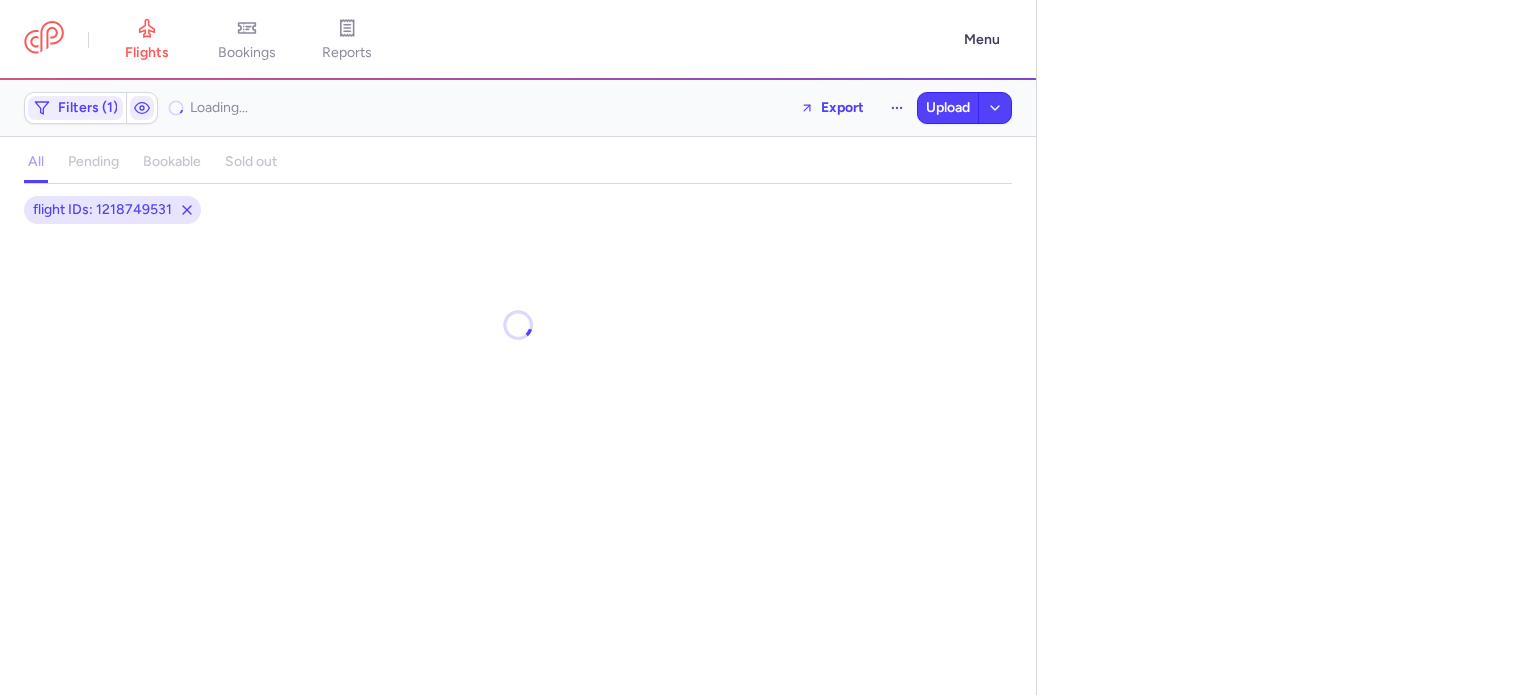 select on "days" 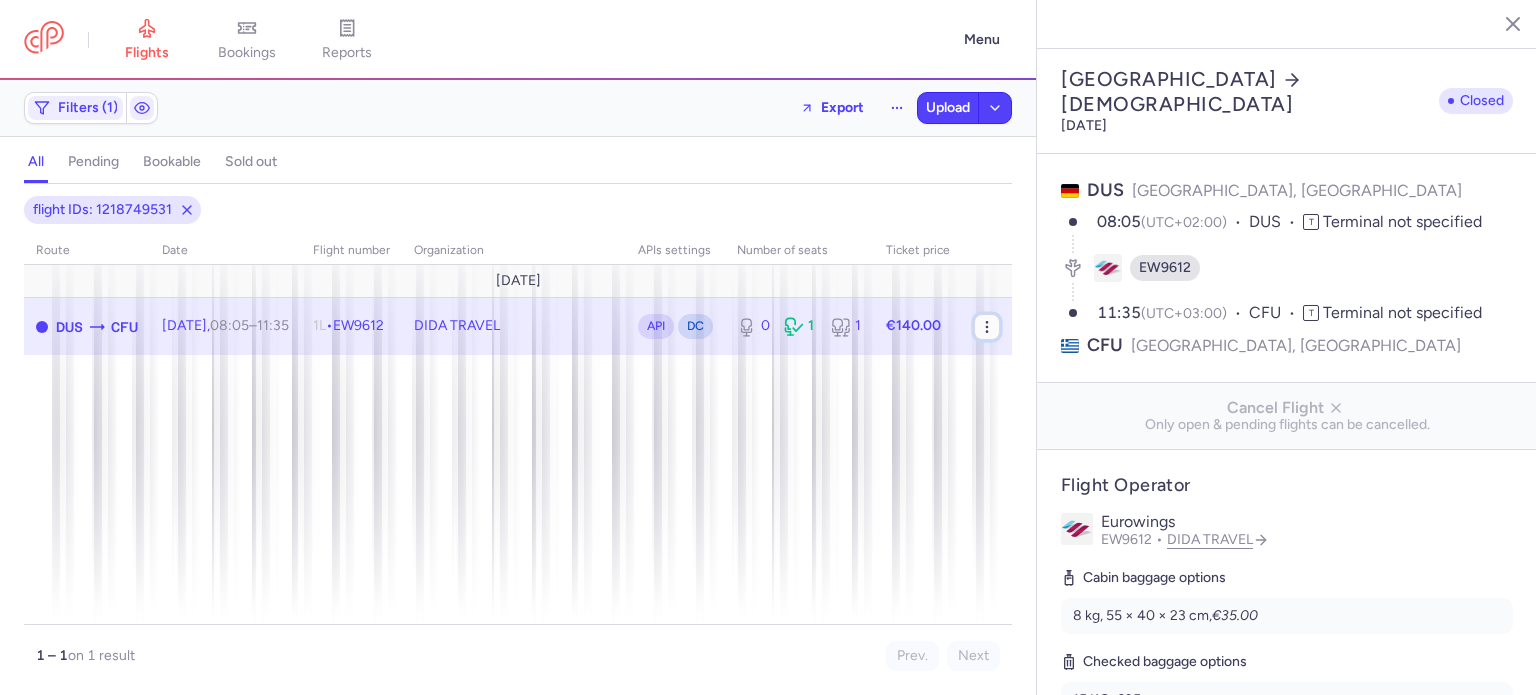 click 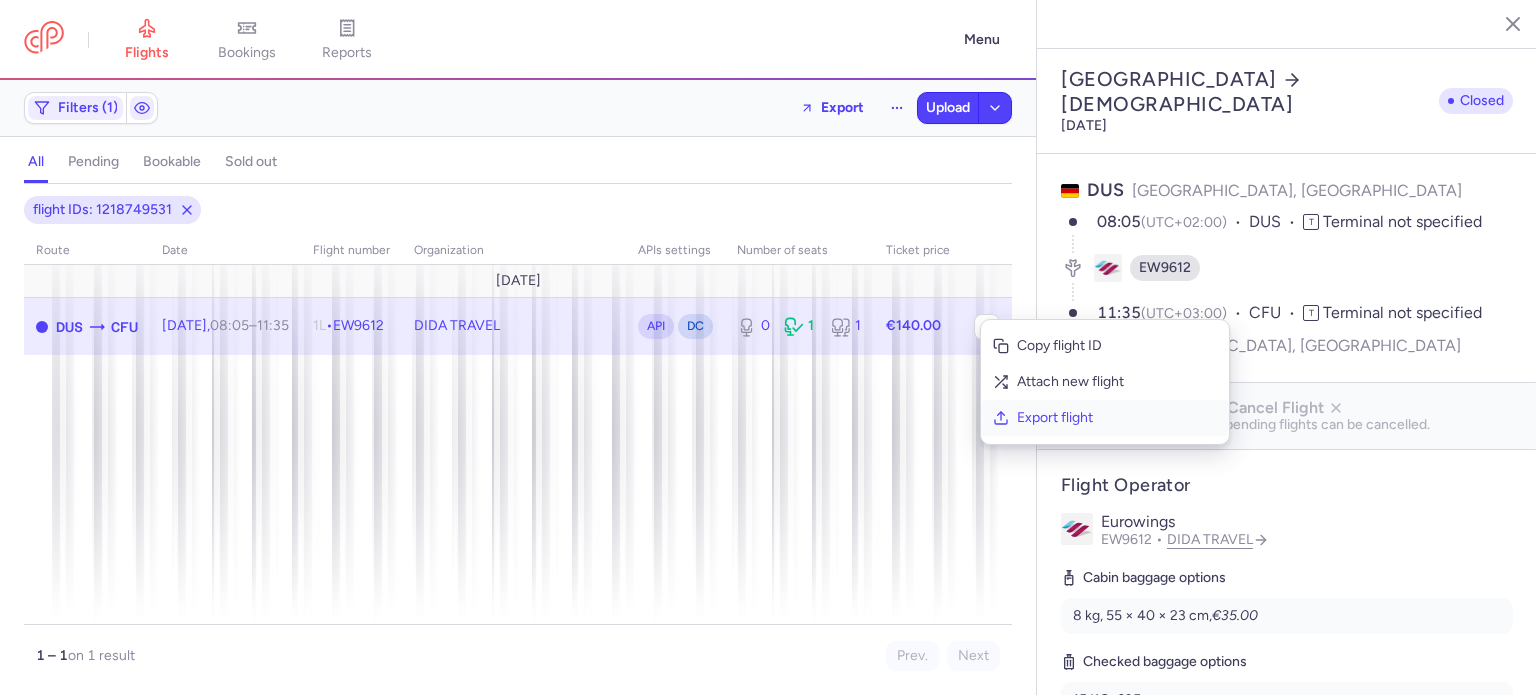 click on "Export flight" 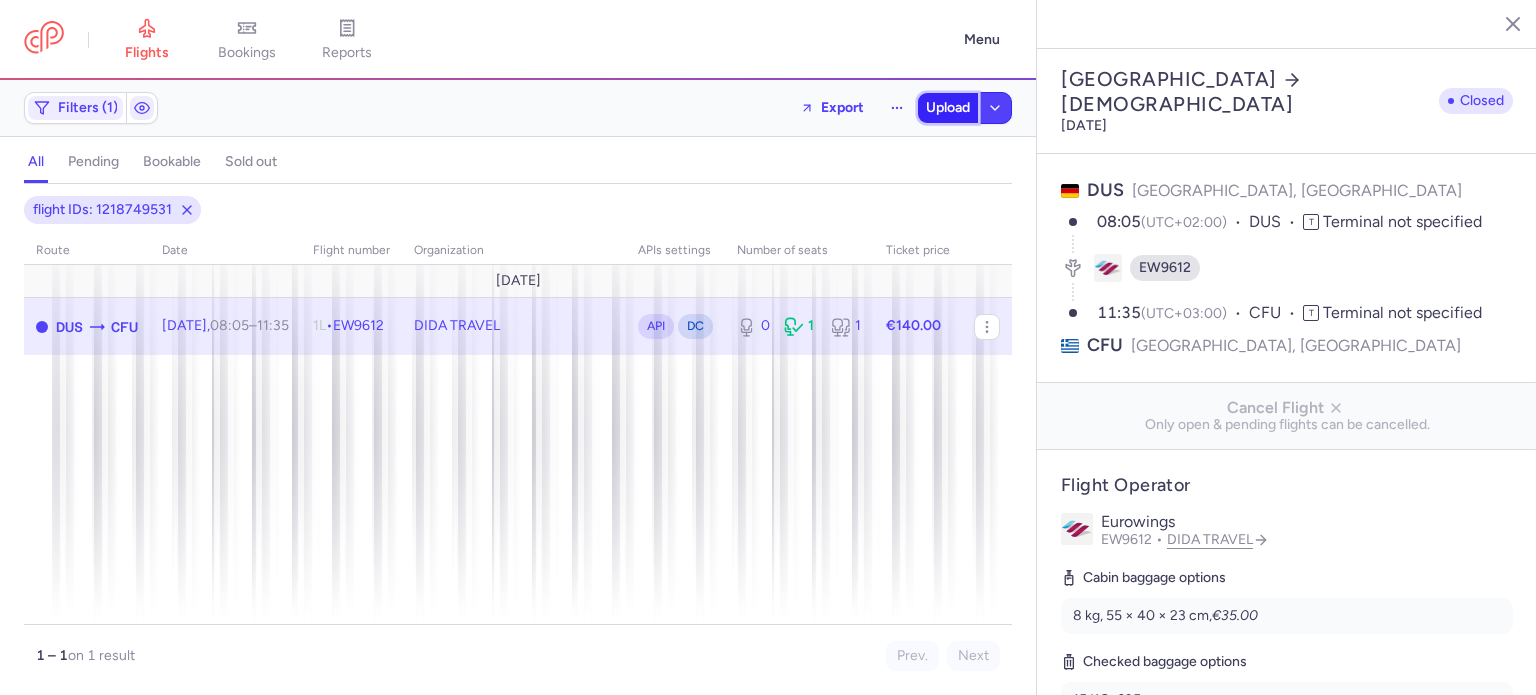 click on "Upload" at bounding box center [948, 108] 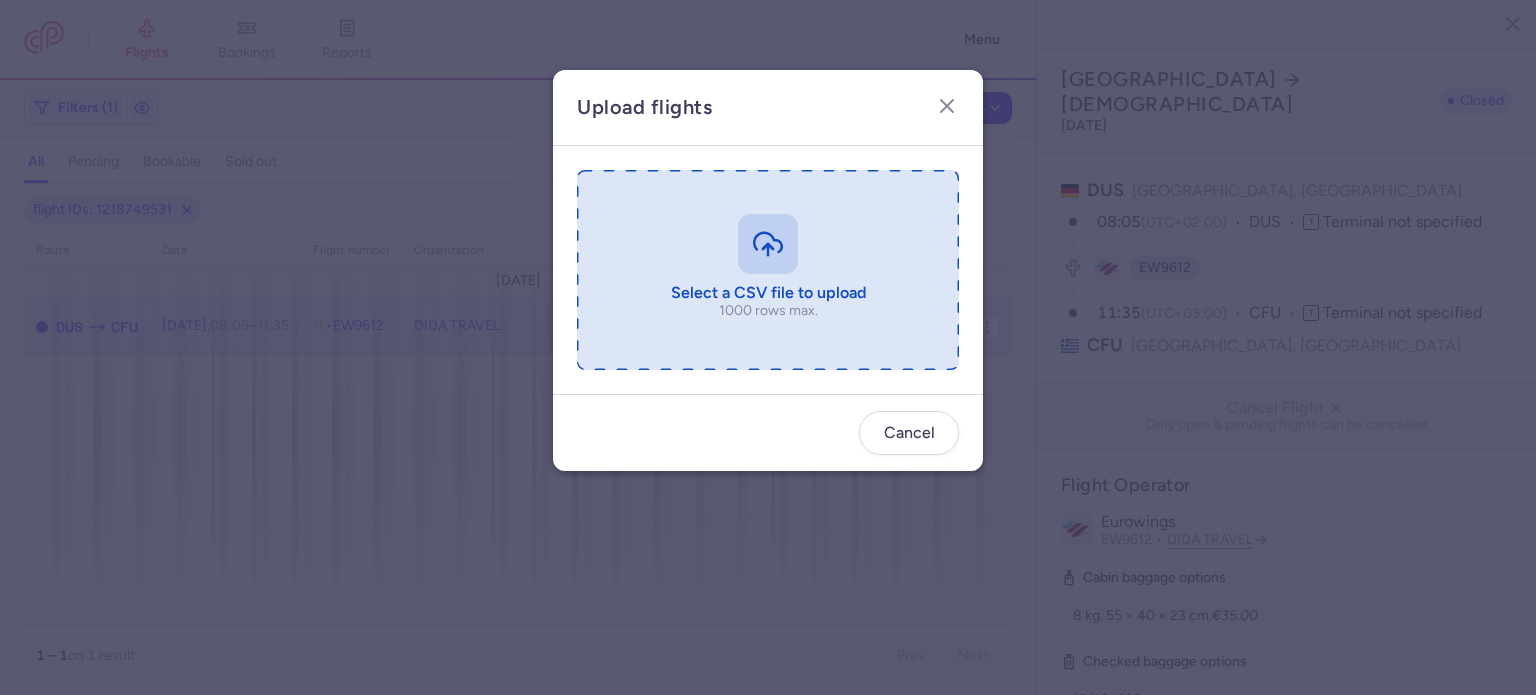 click at bounding box center (768, 270) 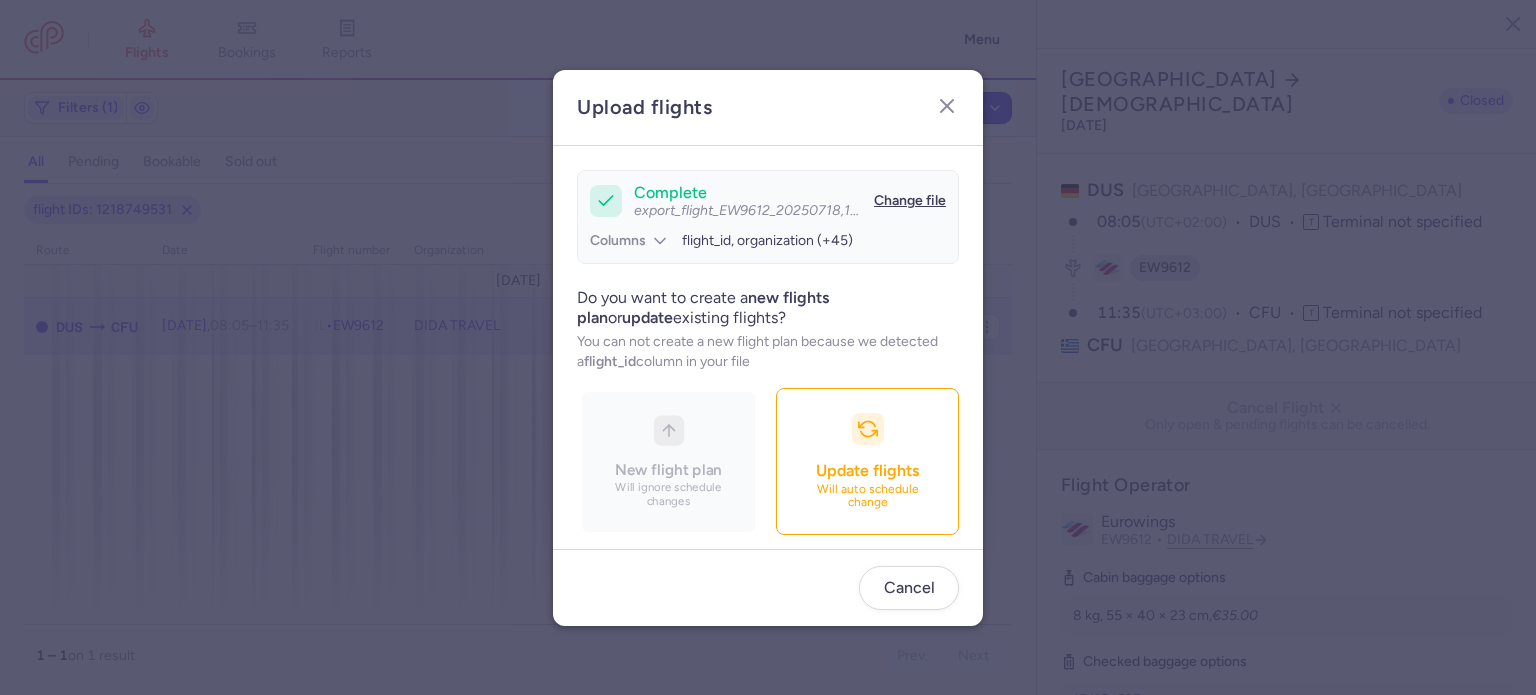 scroll, scrollTop: 172, scrollLeft: 0, axis: vertical 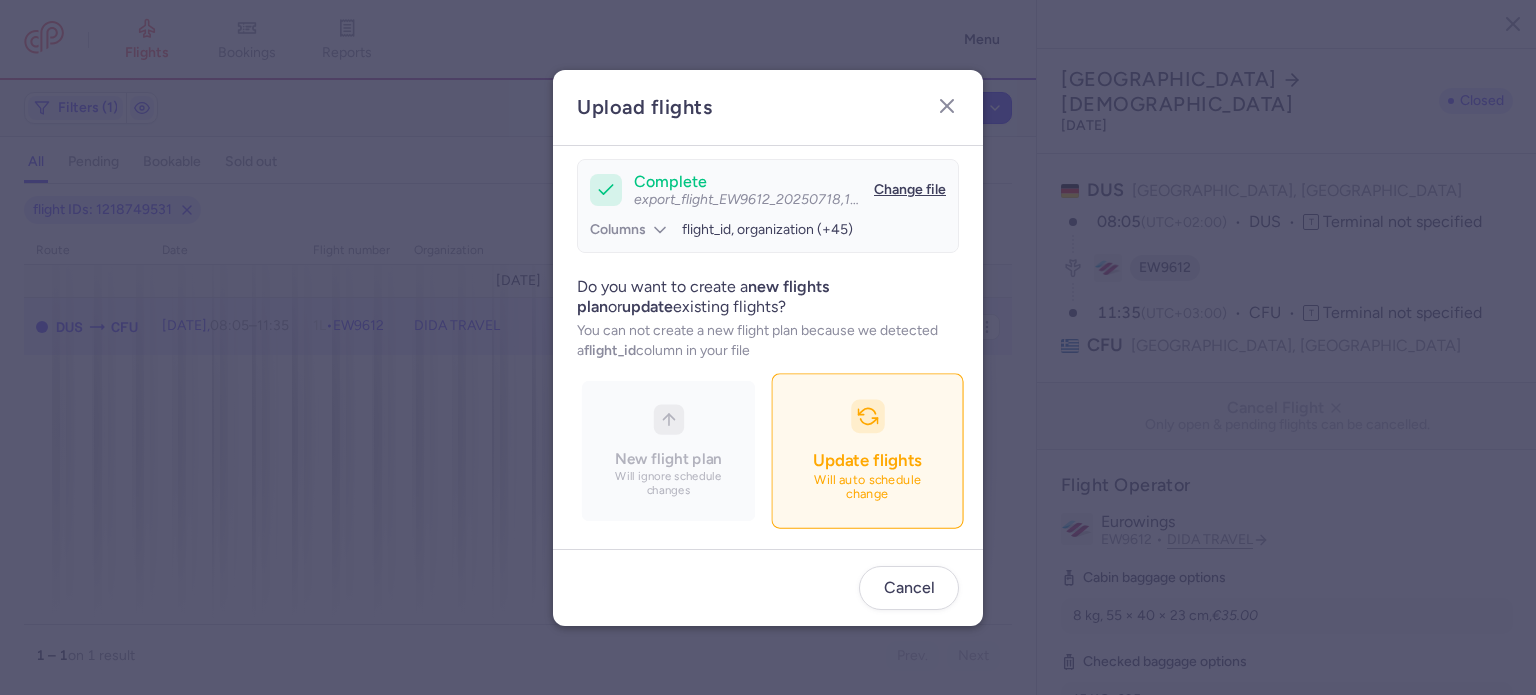 click on "Update flights" at bounding box center (867, 460) 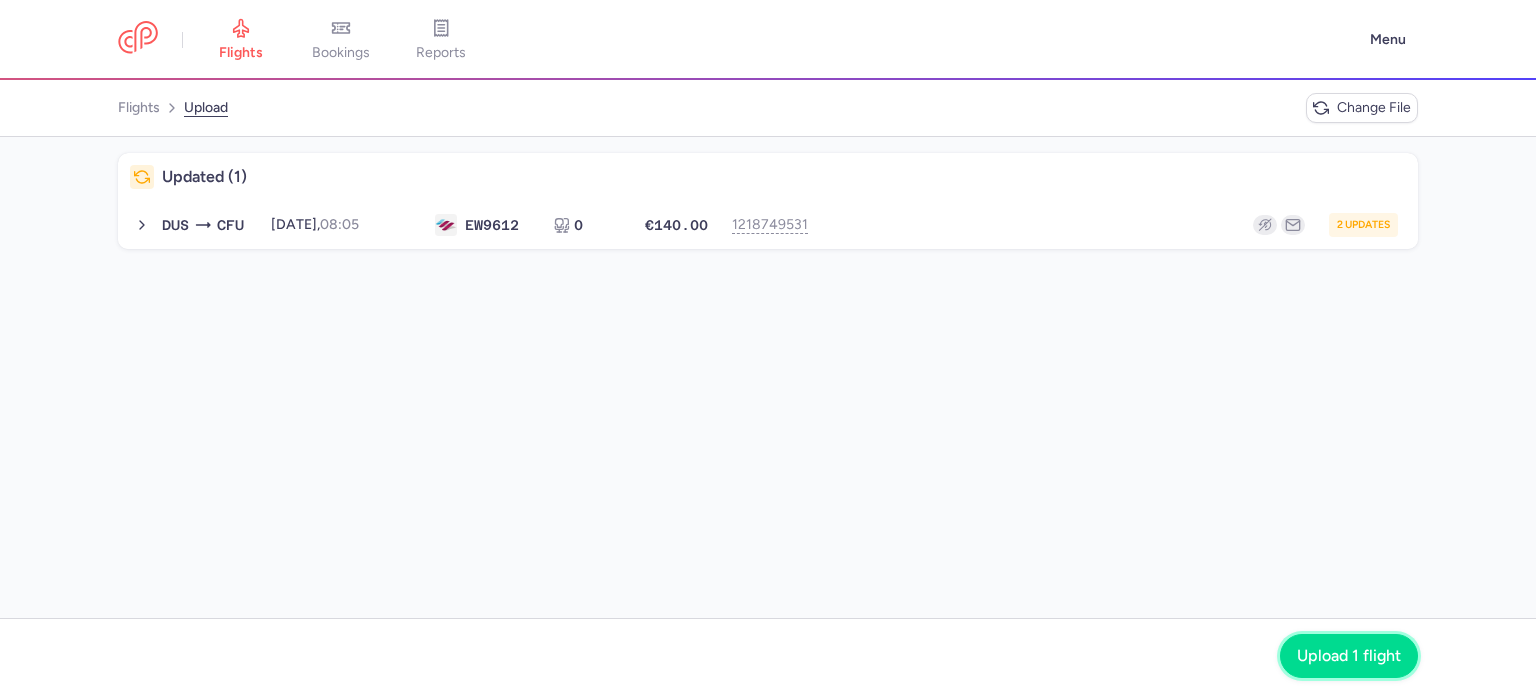 click on "Upload 1 flight" 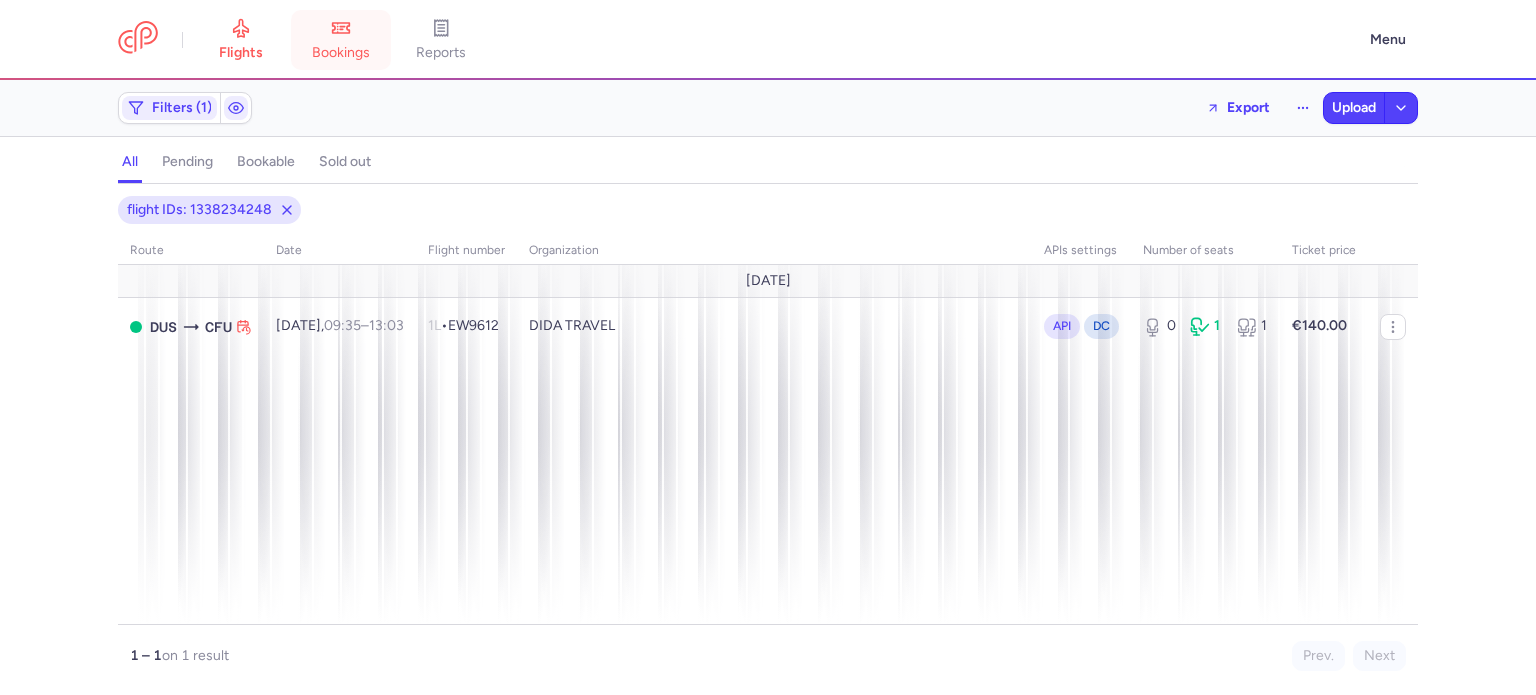 click 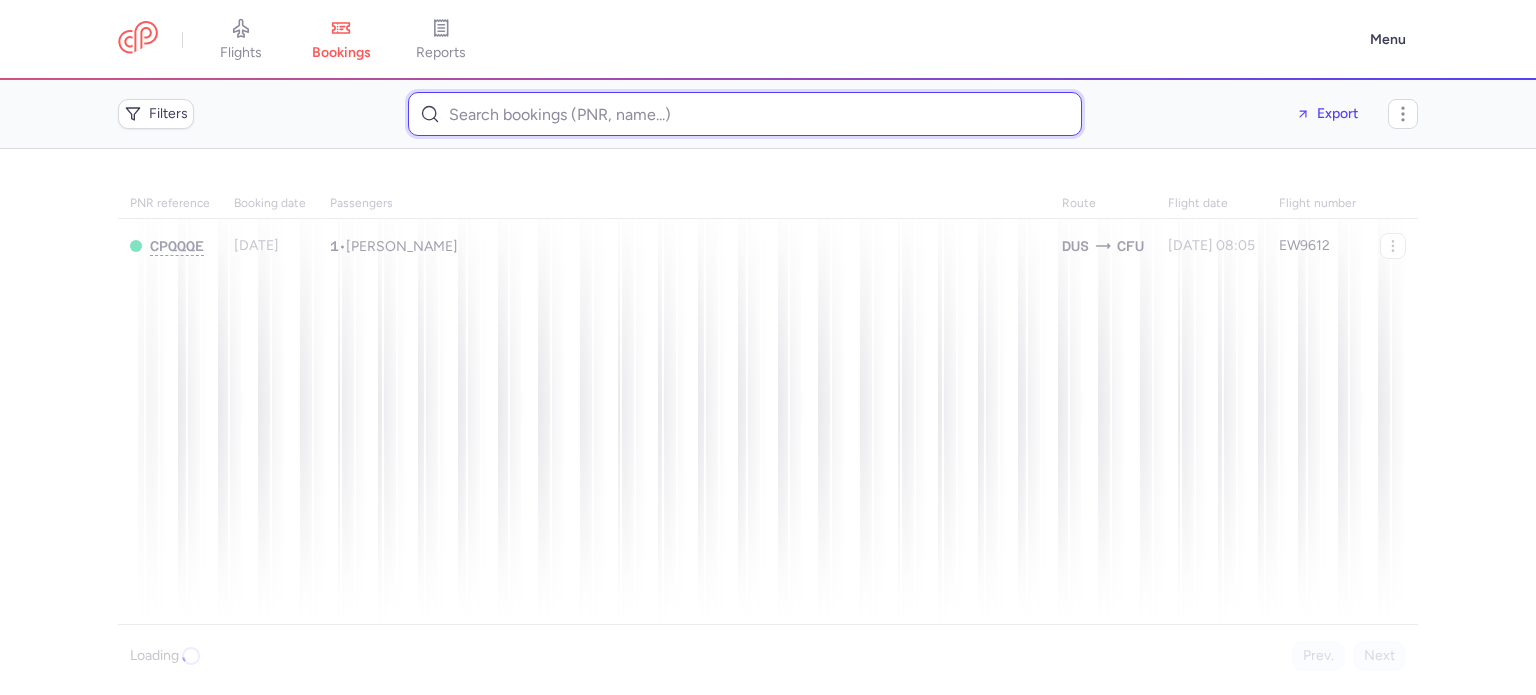 click at bounding box center (745, 114) 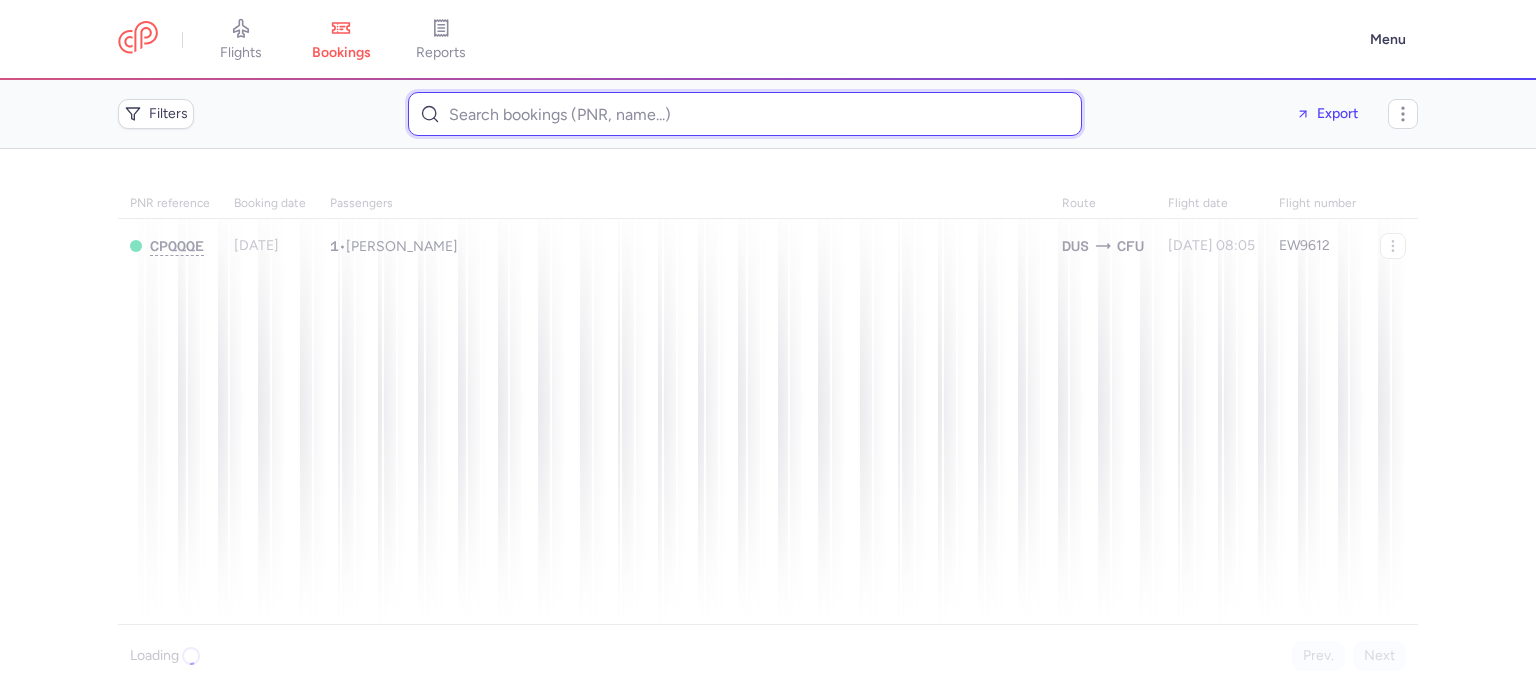 paste on "[EMAIL_ADDRESS][DOMAIN_NAME]" 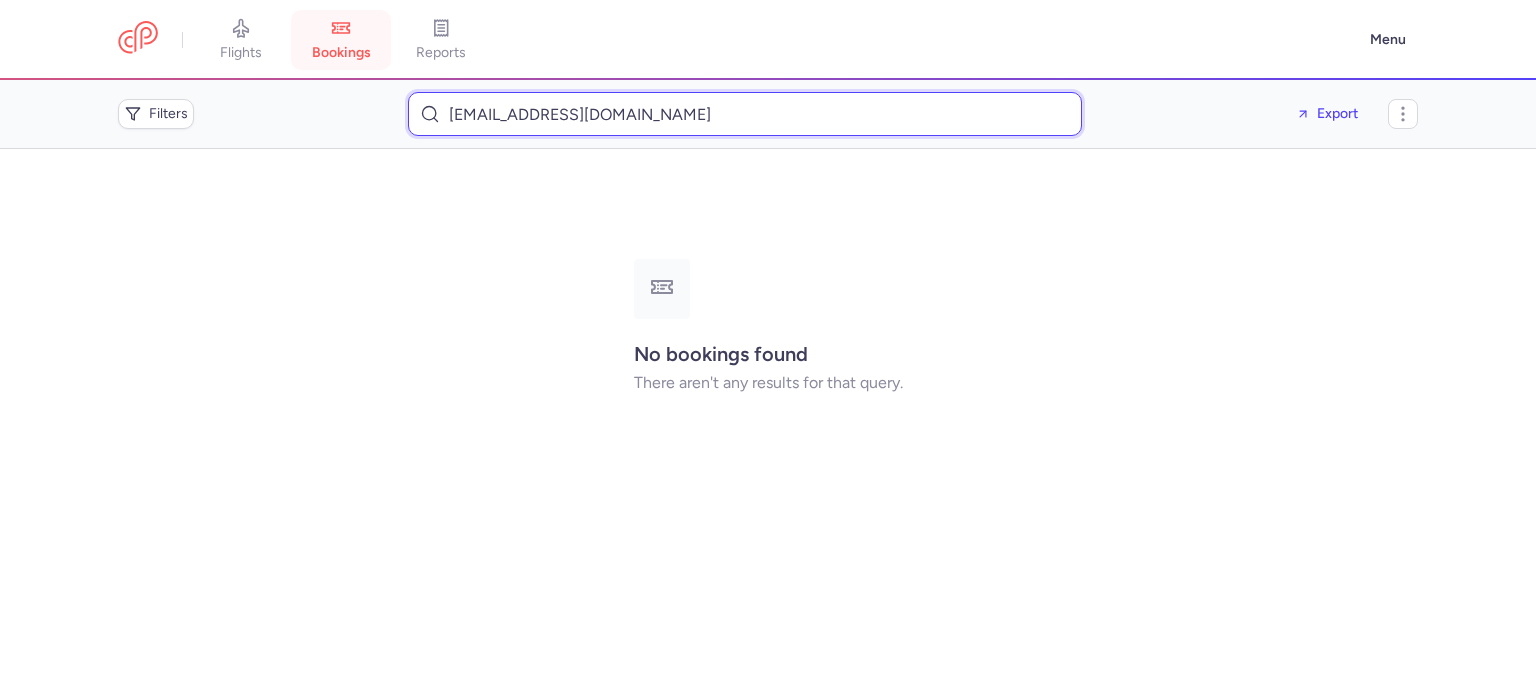 type on "[EMAIL_ADDRESS][DOMAIN_NAME]" 